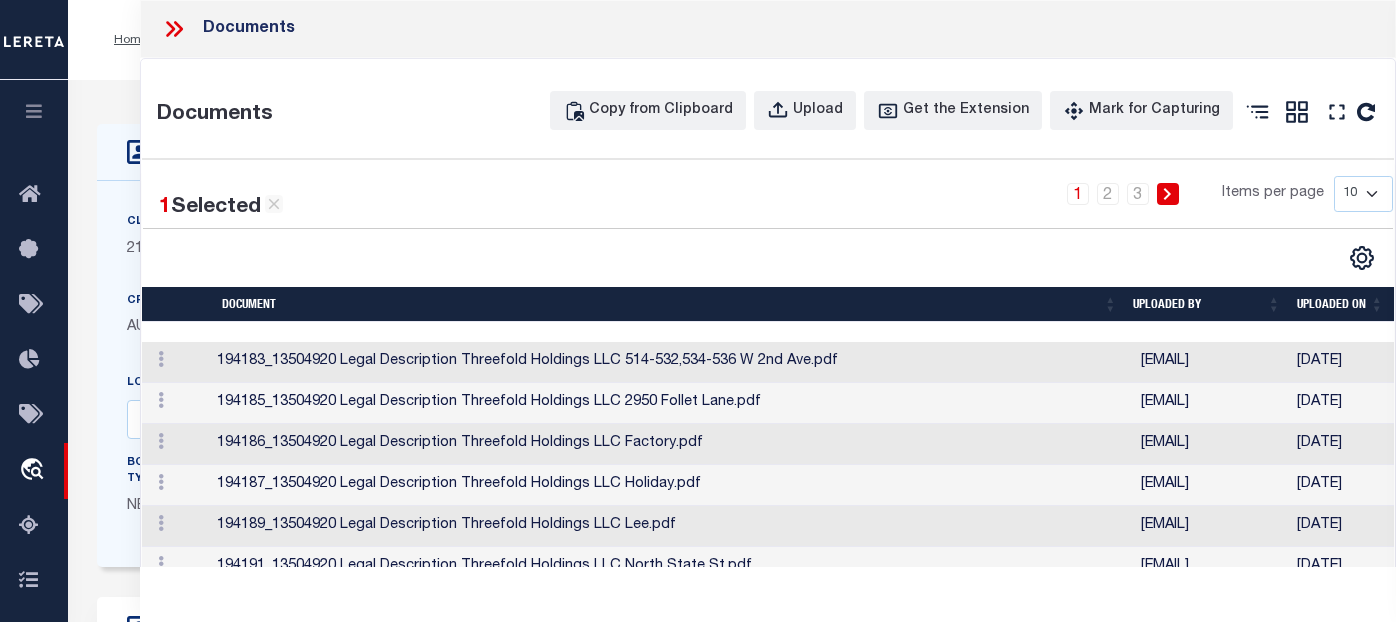 select on "4848" 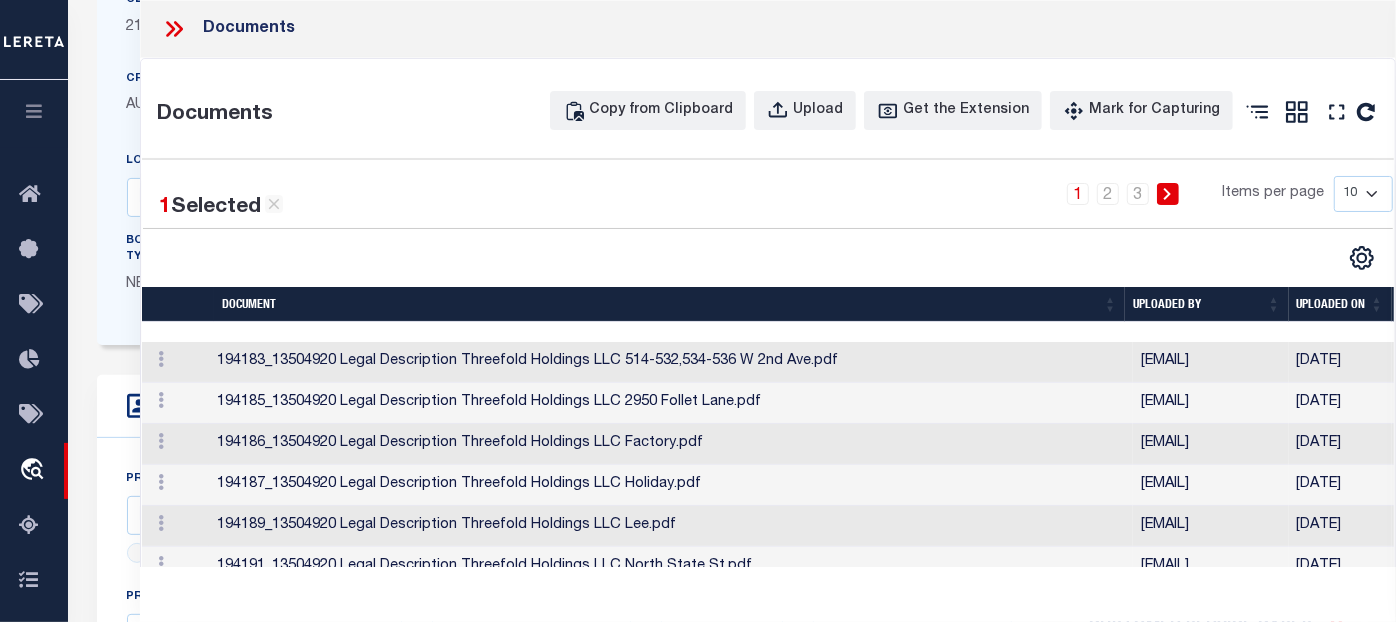 scroll, scrollTop: 0, scrollLeft: 725, axis: horizontal 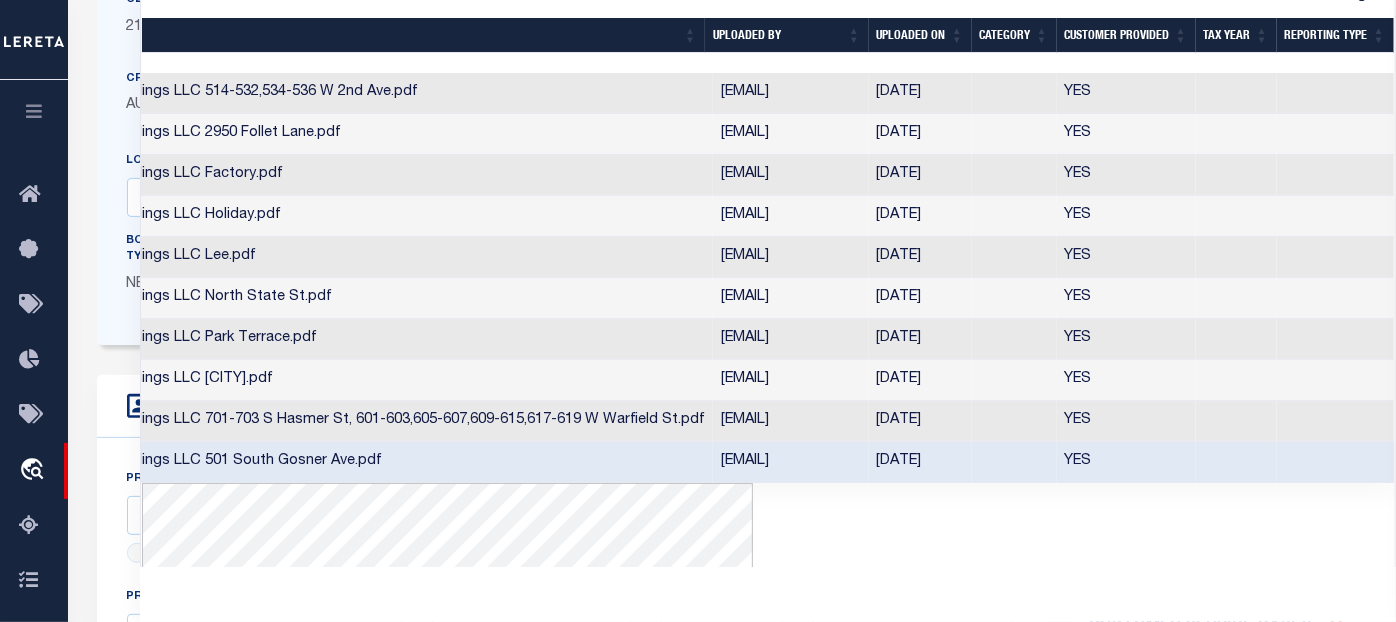 drag, startPoint x: 1388, startPoint y: 191, endPoint x: 1410, endPoint y: 492, distance: 301.80292 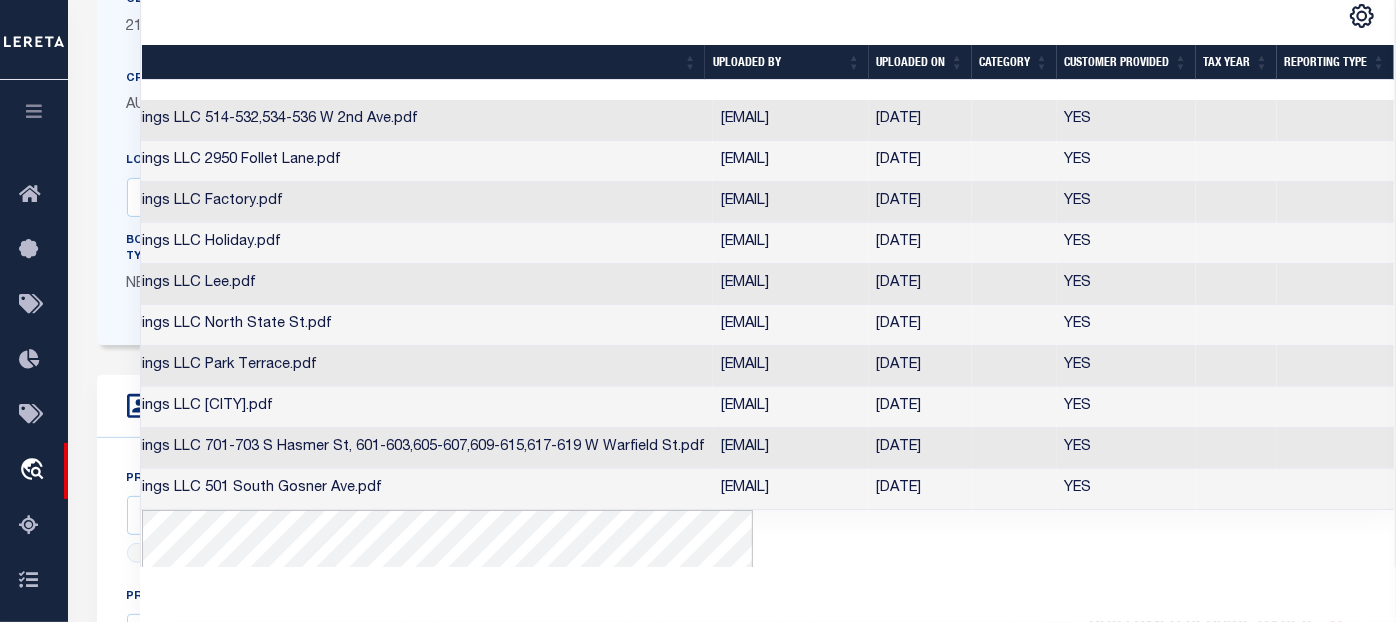 click on "pennys@cbscuso.com" at bounding box center (790, 448) 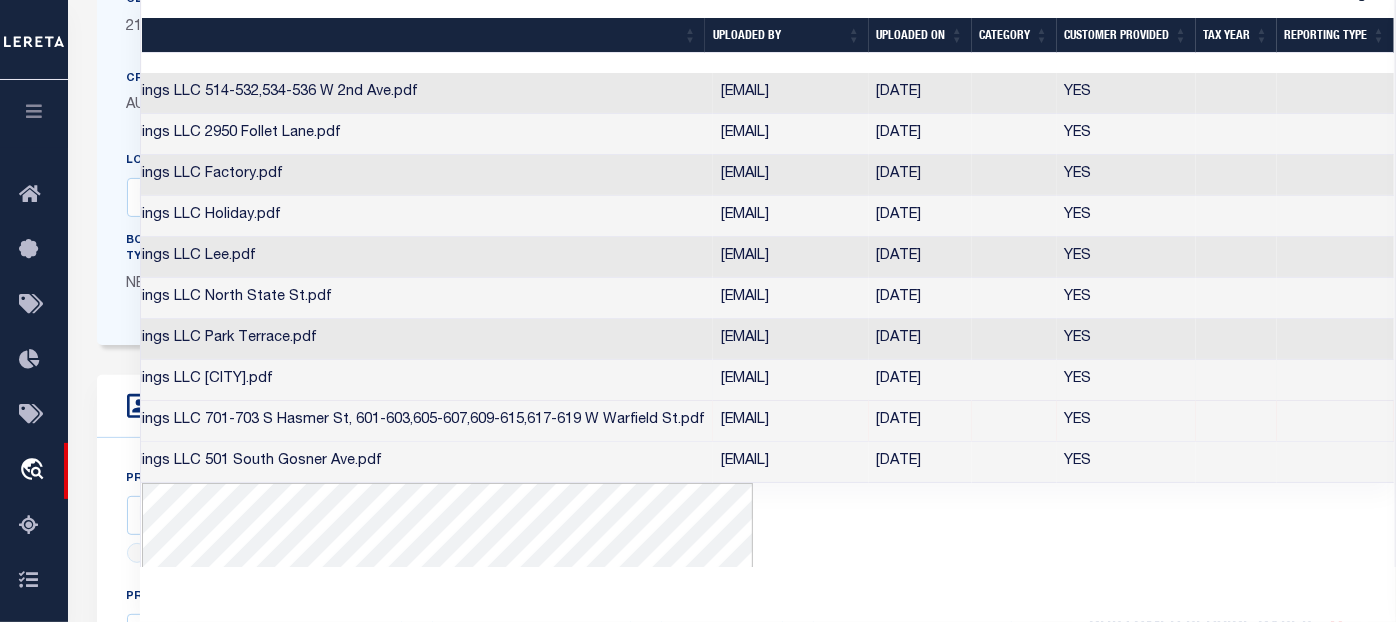 click on "pennys@cbscuso.com" at bounding box center [790, 380] 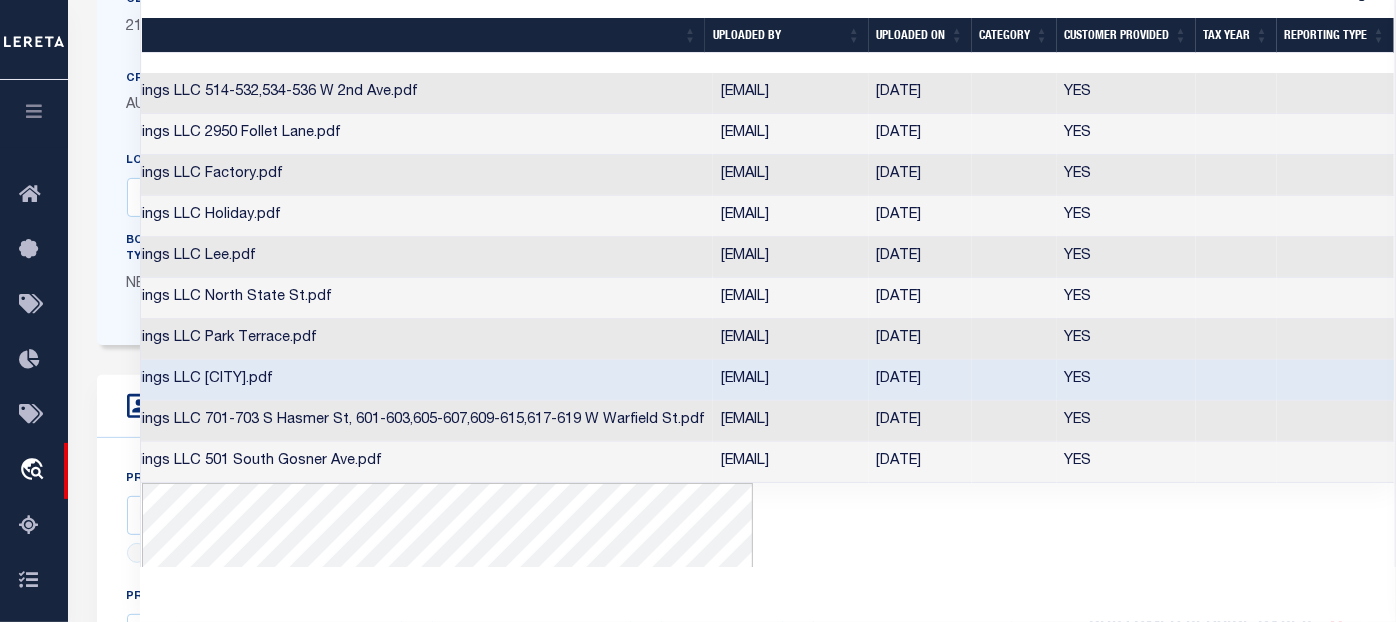 click on "pennys@cbscuso.com" at bounding box center [790, 339] 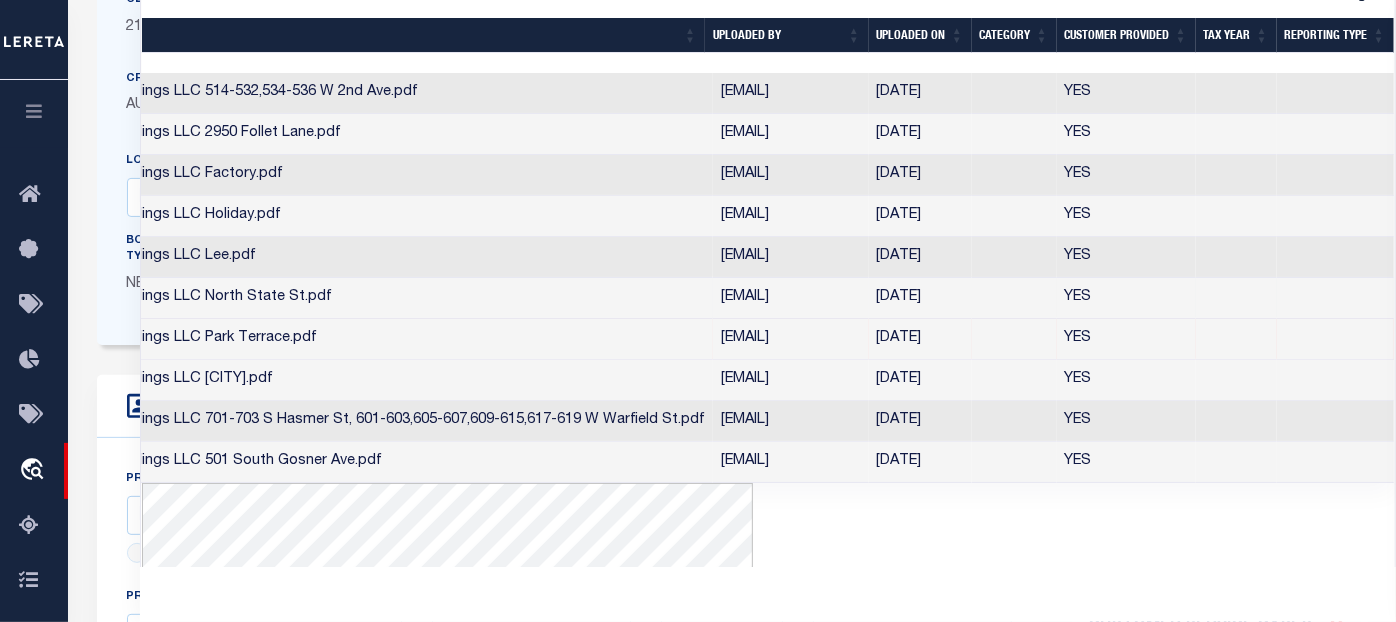 click on "pennys@cbscuso.com" at bounding box center [790, 298] 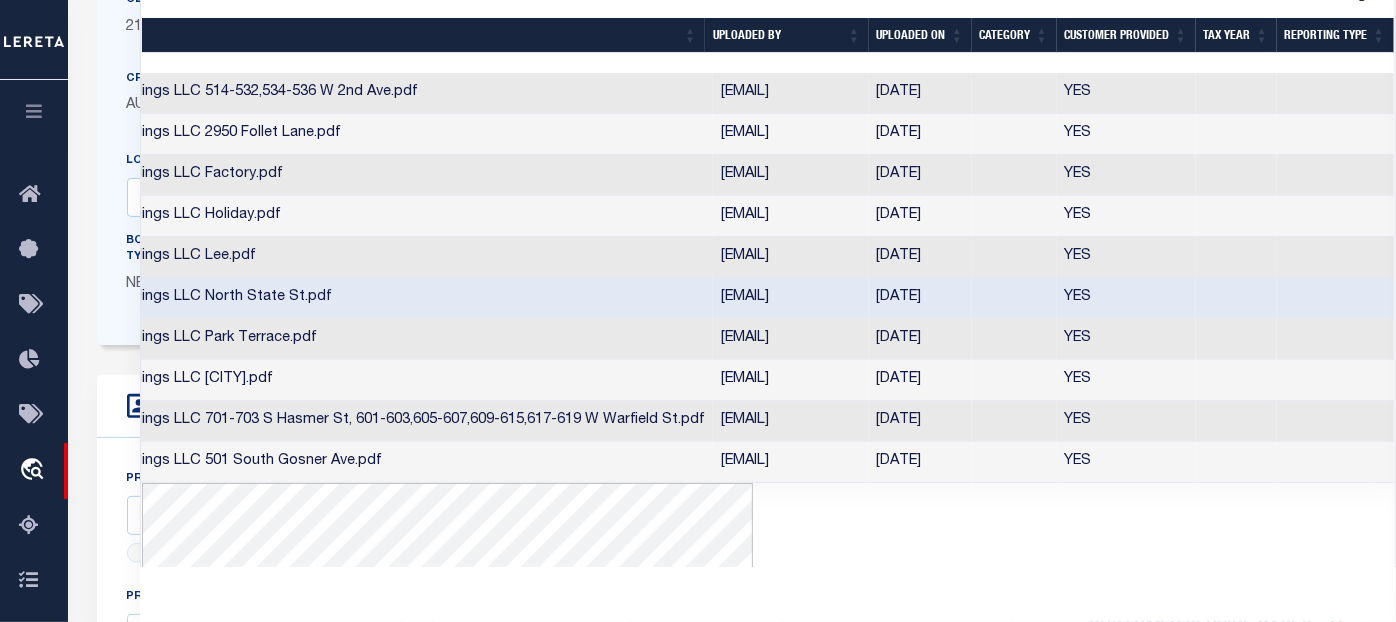 click on "pennys@cbscuso.com" at bounding box center [790, 257] 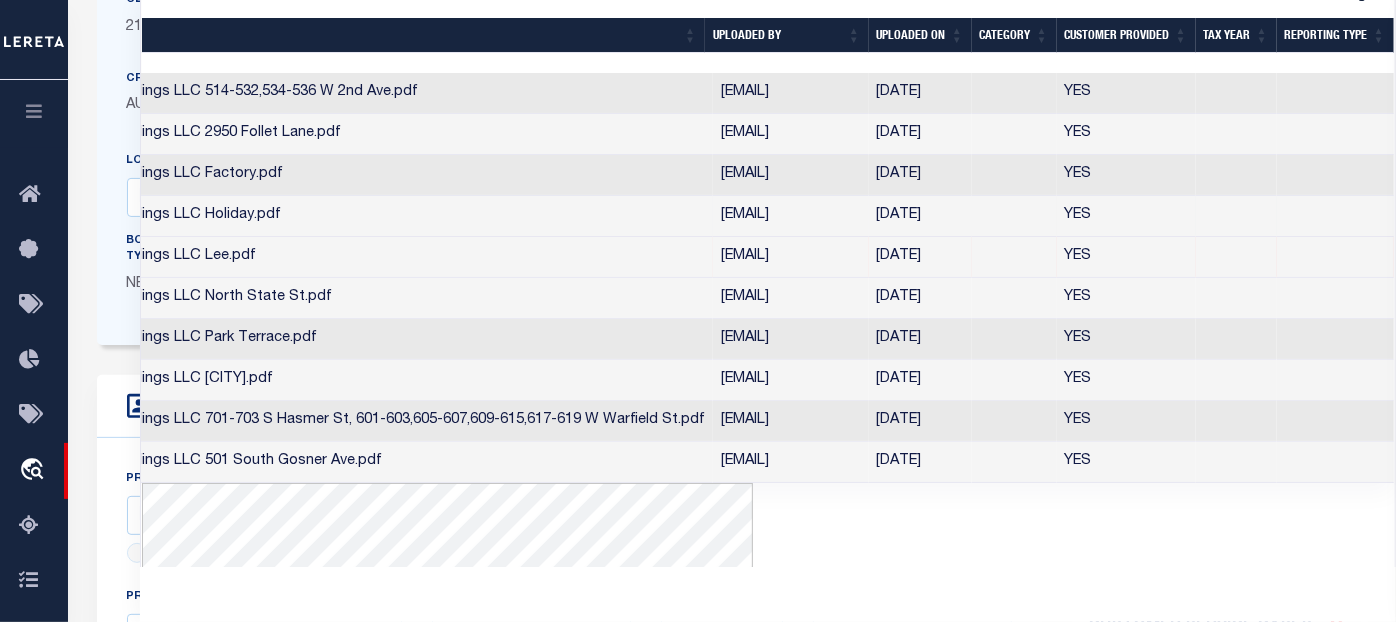 click on "pennys@cbscuso.com" at bounding box center (790, 216) 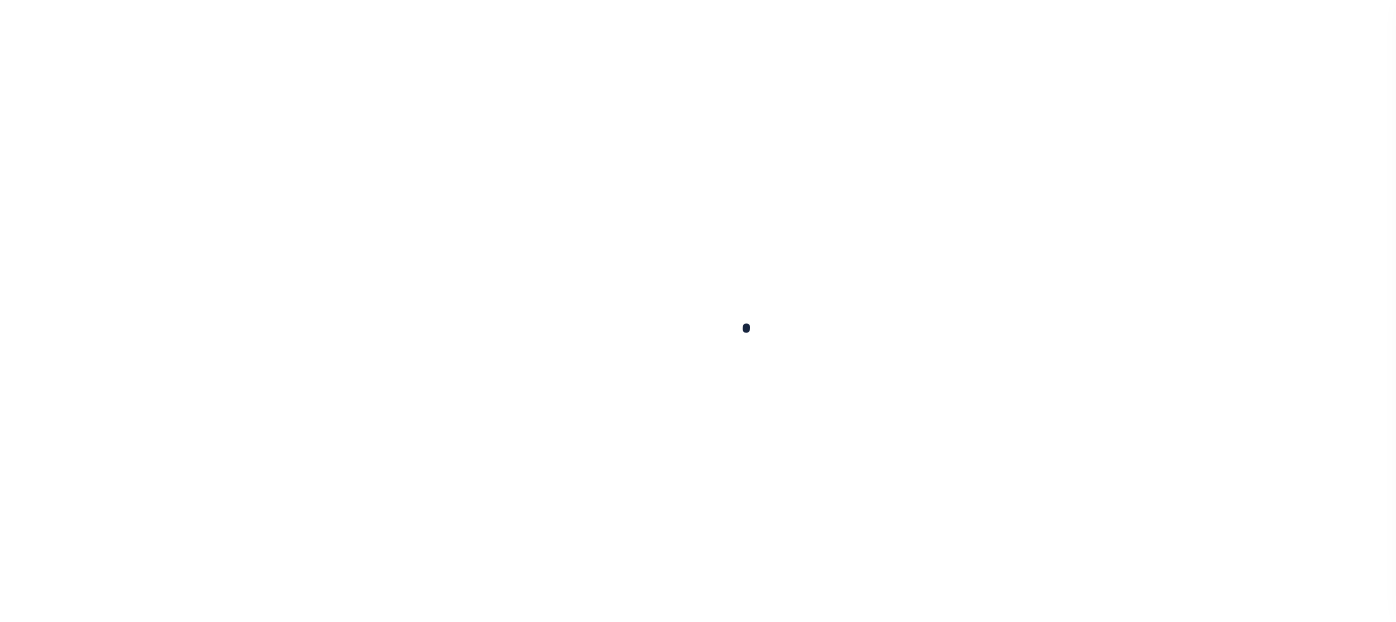 scroll, scrollTop: 0, scrollLeft: 0, axis: both 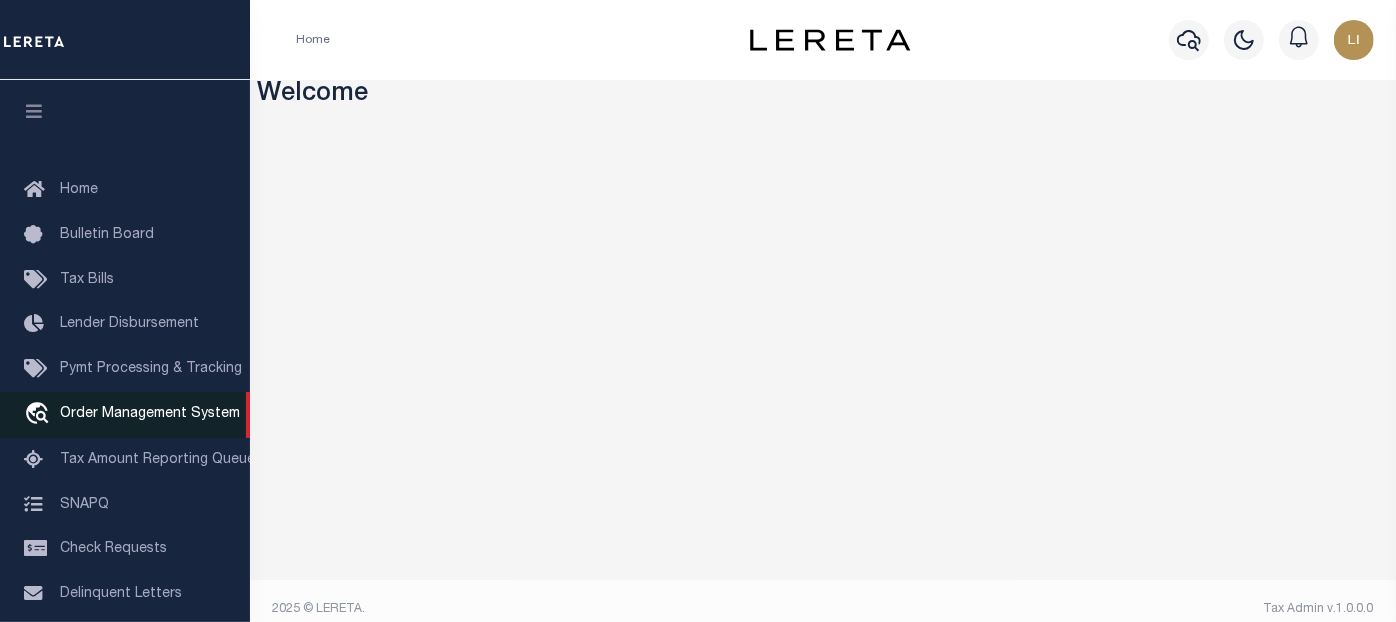 click on "Order Management System" at bounding box center (150, 414) 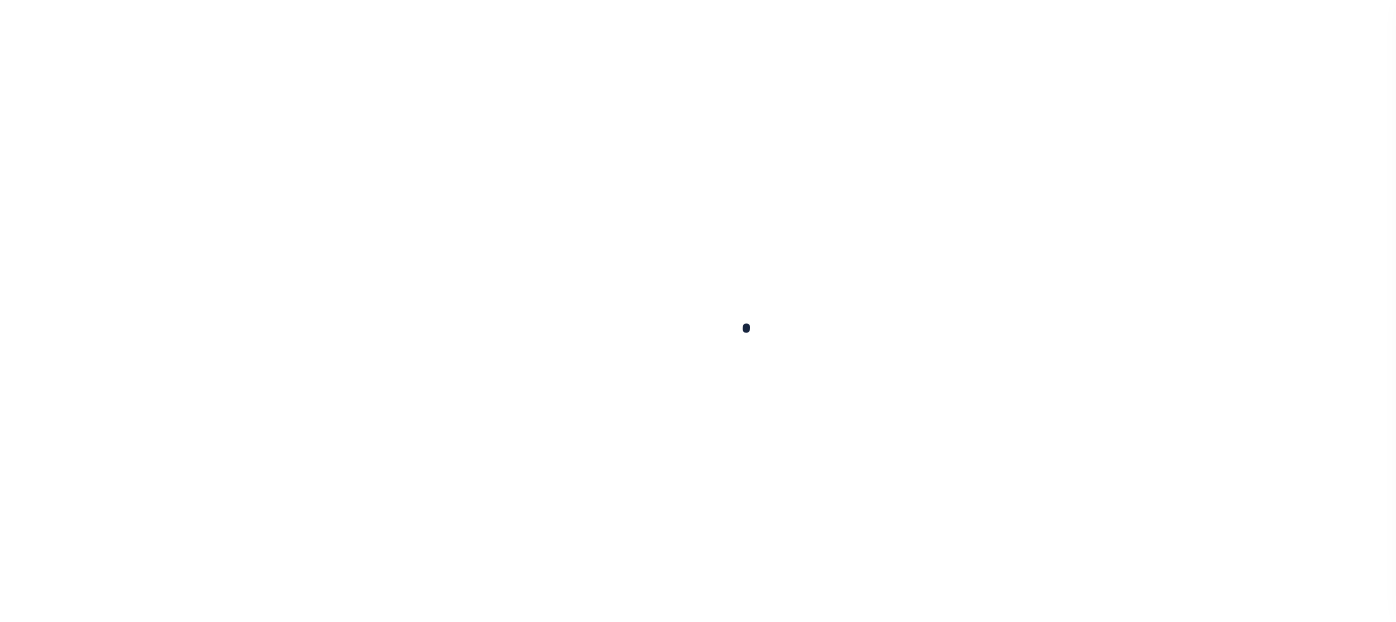 scroll, scrollTop: 0, scrollLeft: 0, axis: both 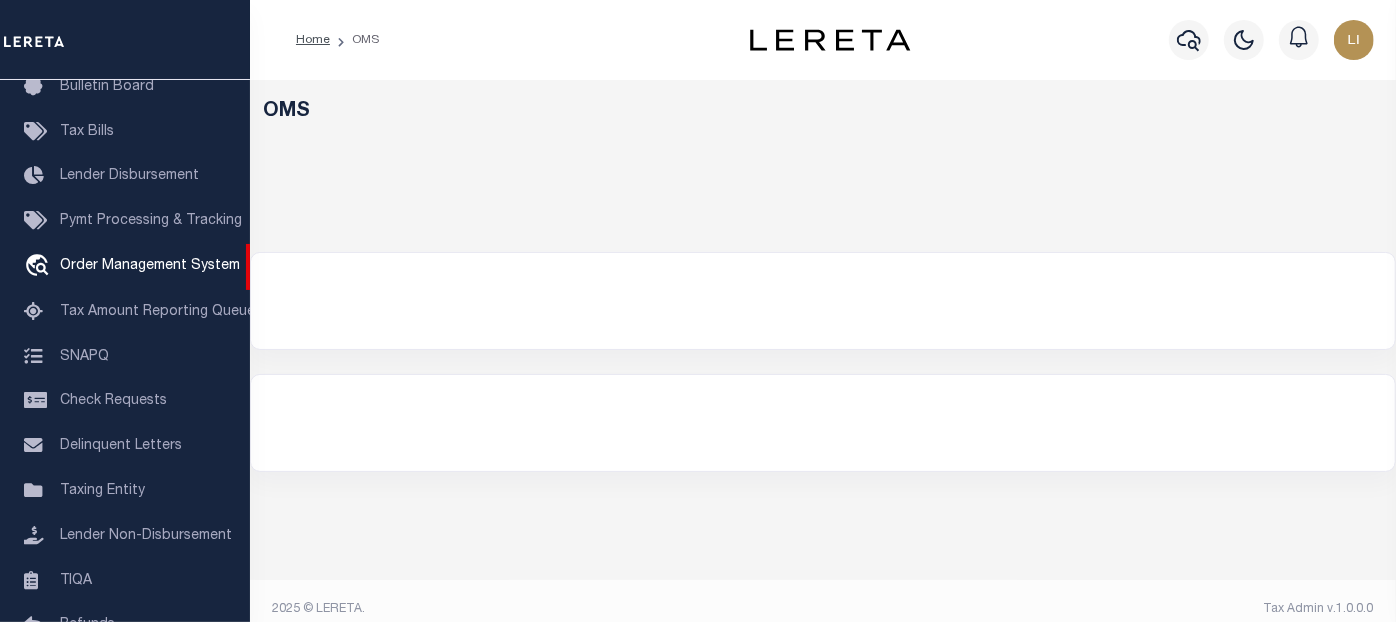 select on "200" 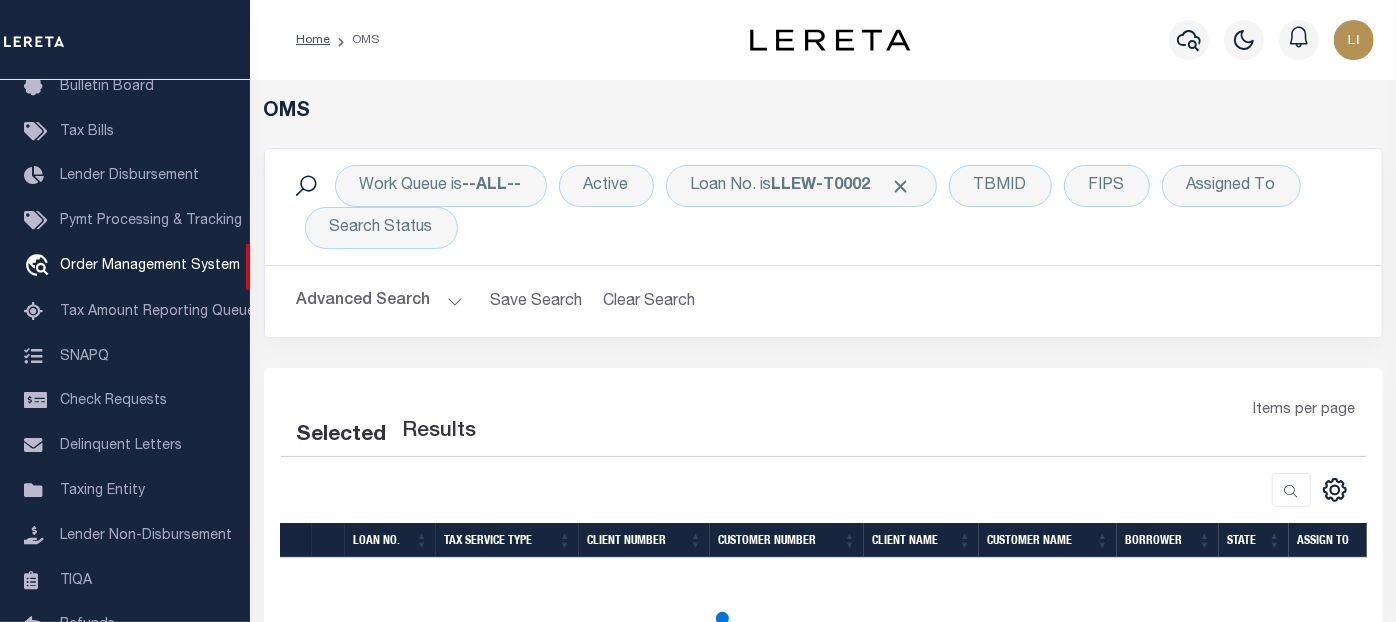 select on "200" 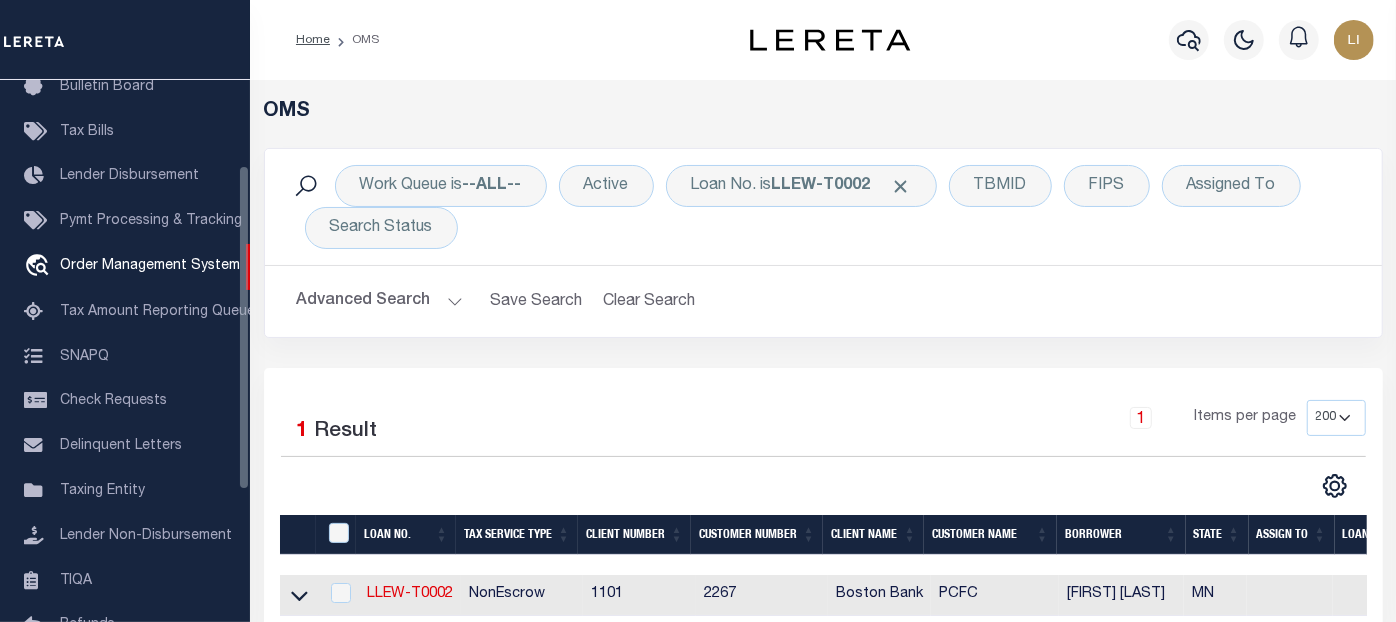 scroll, scrollTop: 0, scrollLeft: 0, axis: both 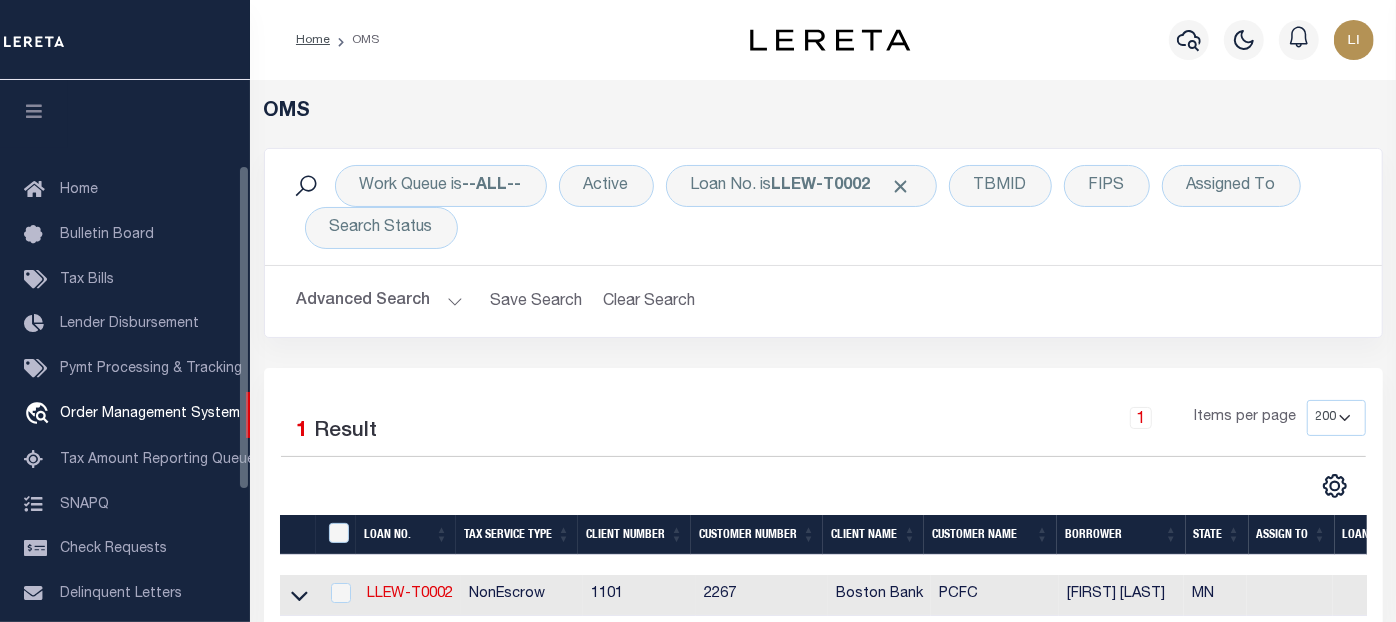 drag, startPoint x: 244, startPoint y: 222, endPoint x: 242, endPoint y: 117, distance: 105.01904 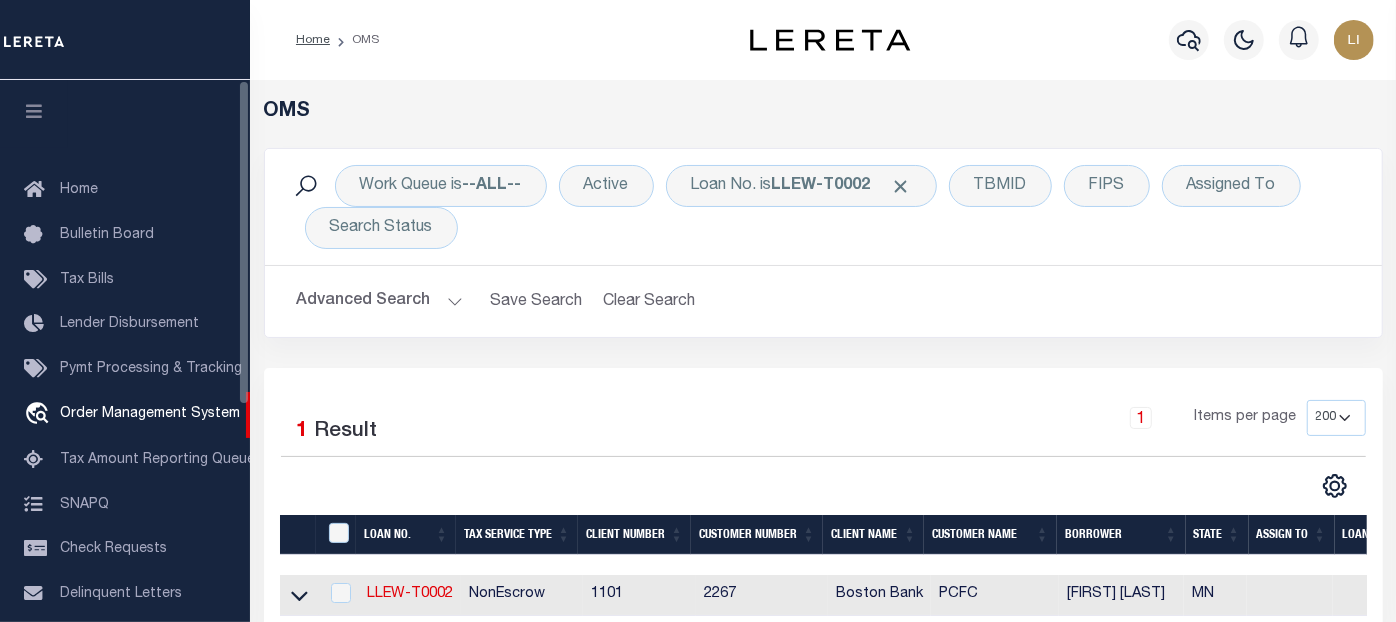 click at bounding box center [34, 111] 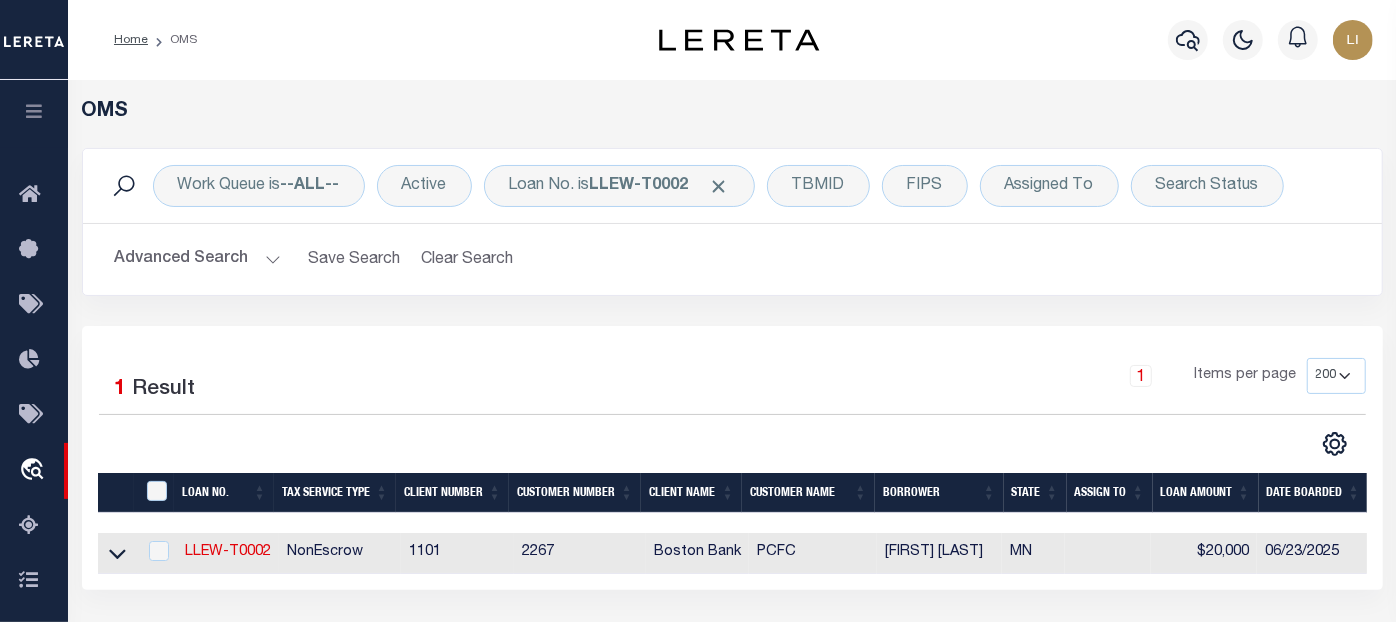 click on "Work Queue is  --ALL--    Active   Loan No. is  LLEW-T0002    TBMID   FIPS   Assigned To   Search Status
Search
Advanced Search
Save Search Clear Search
tblSearchTopScreen_dynamictable_____DefaultSaveFilter
Is Is Contains Escrow Is Is" at bounding box center [732, 237] 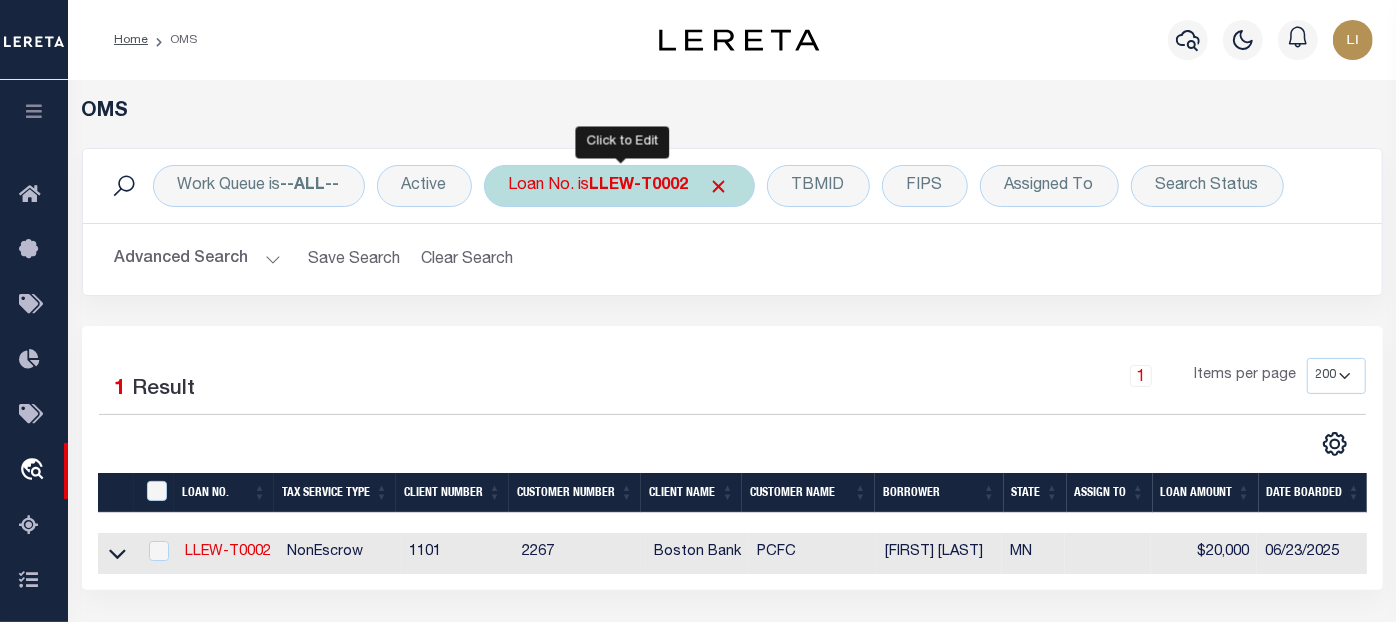 click on "Loan No. is  LLEW-T0002" at bounding box center [619, 186] 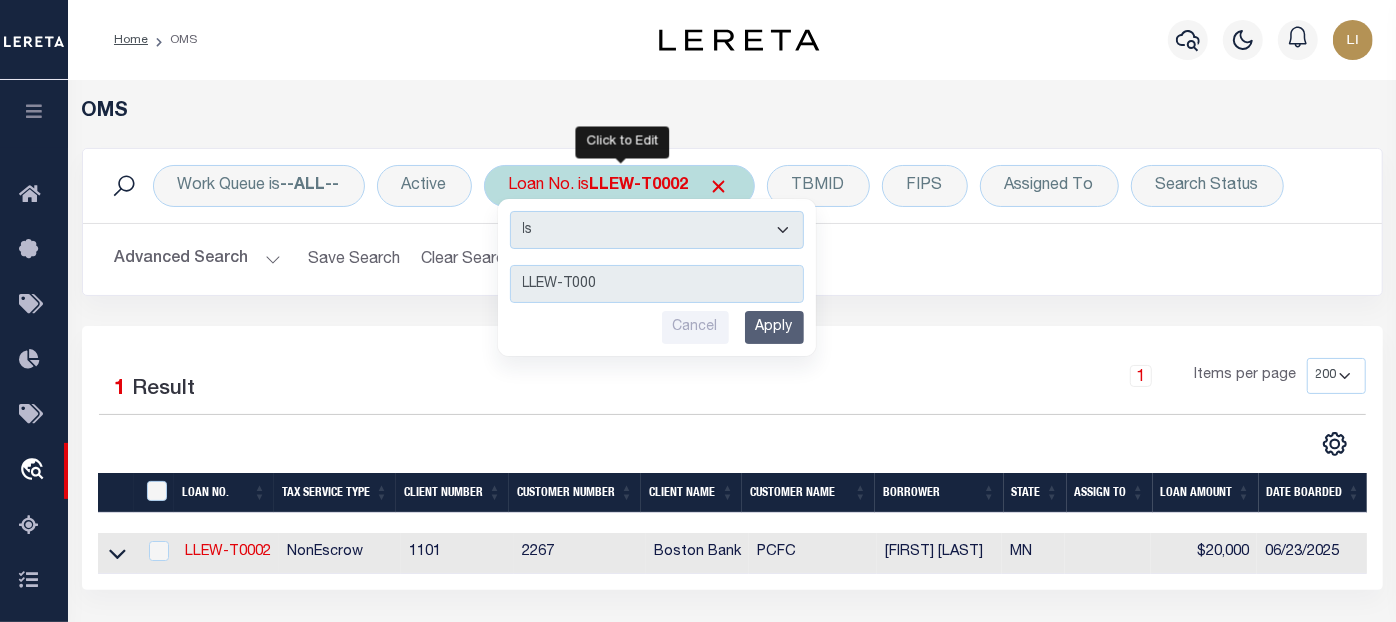 type on "LLEW-T0006" 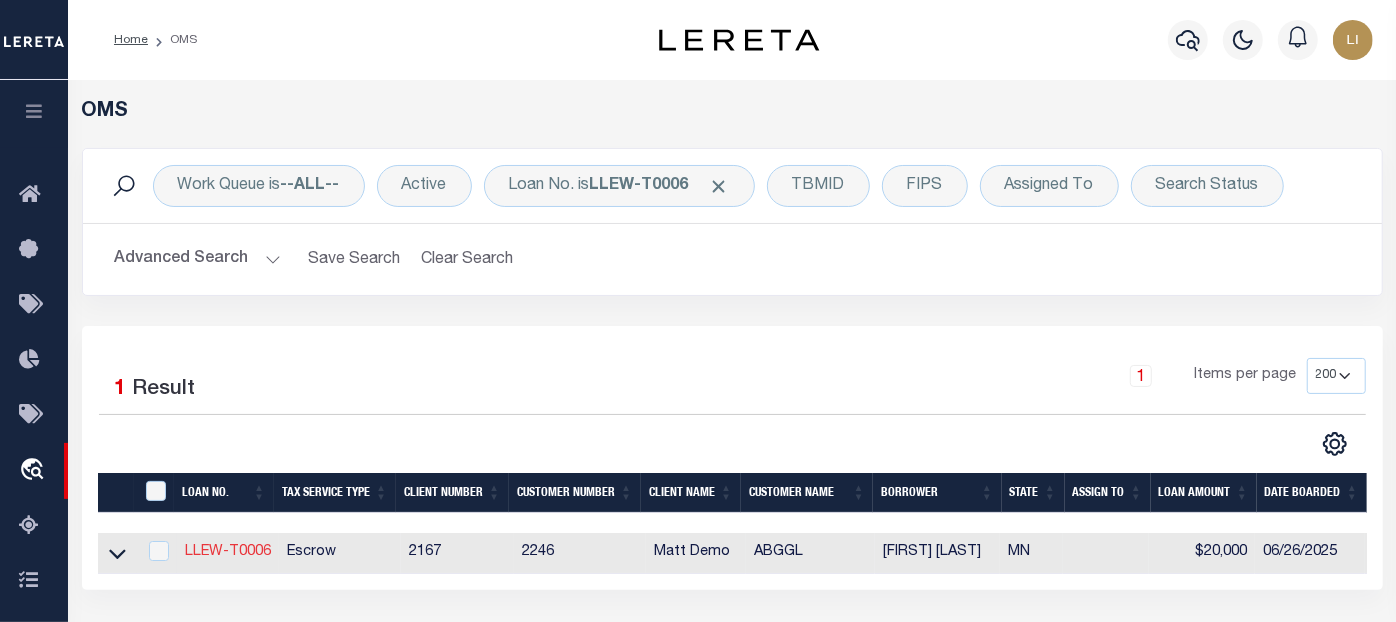 click on "LLEW-T0006" at bounding box center (228, 552) 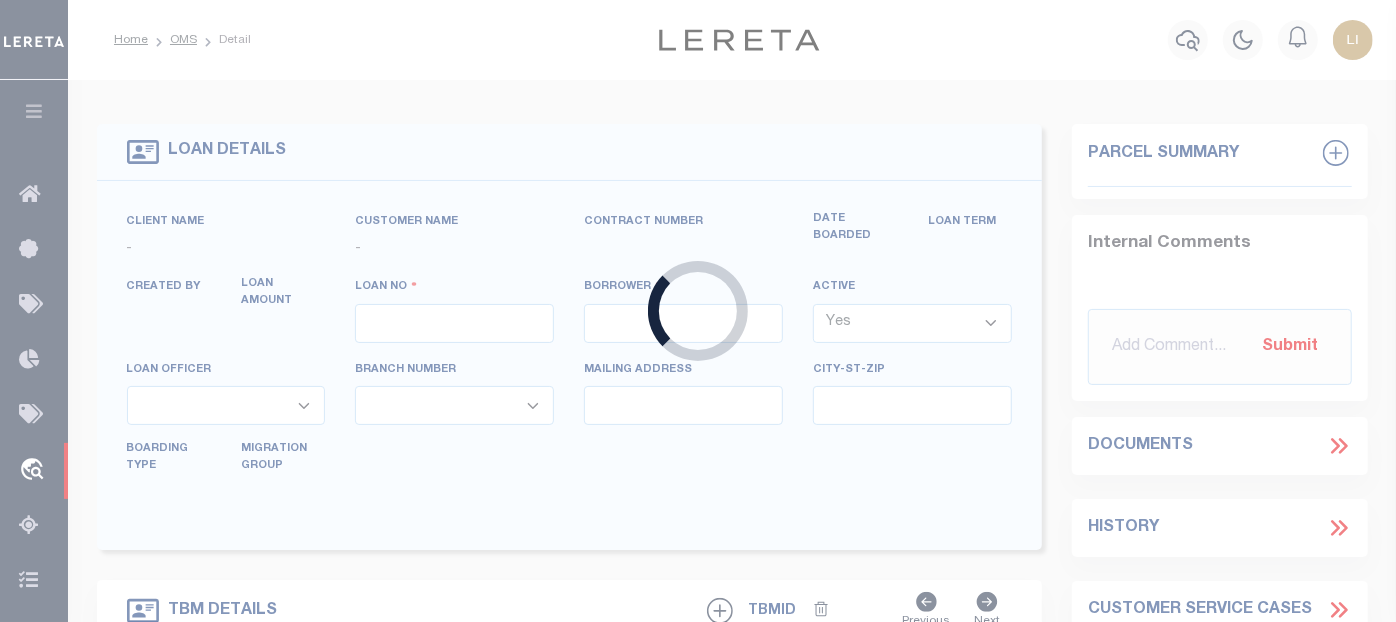 type on "LLEW-T0006" 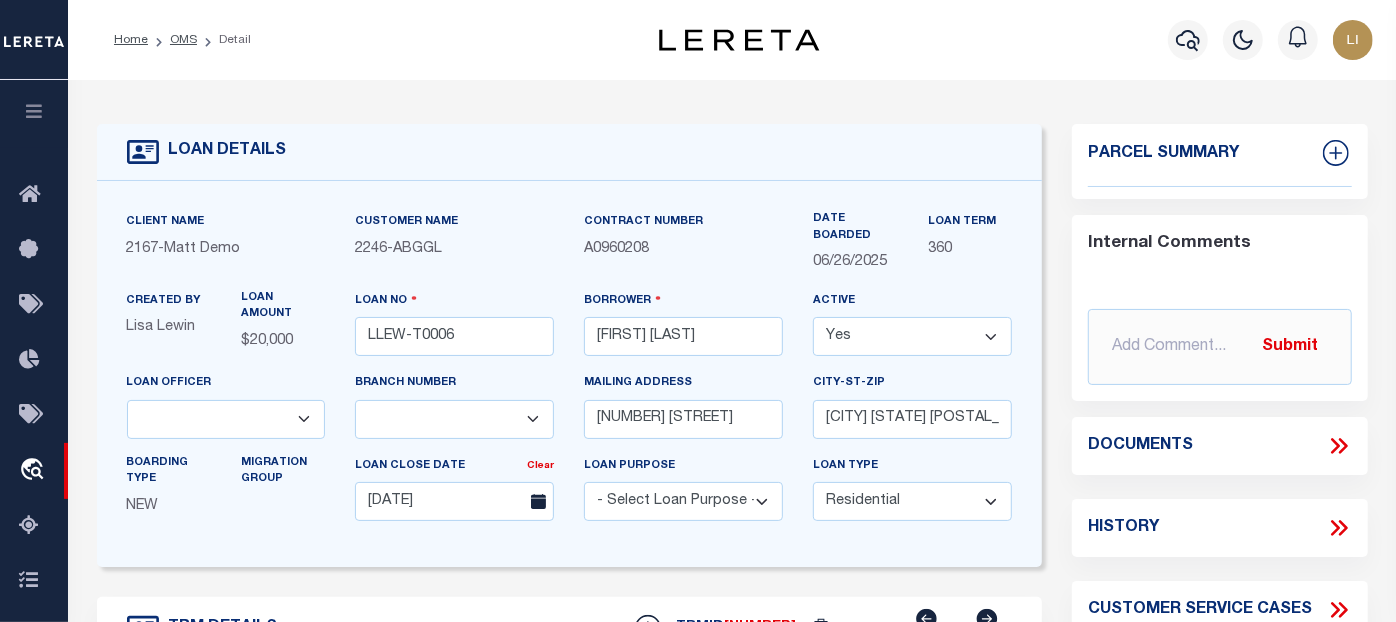 click on "LOAN DETAILS" at bounding box center (570, 152) 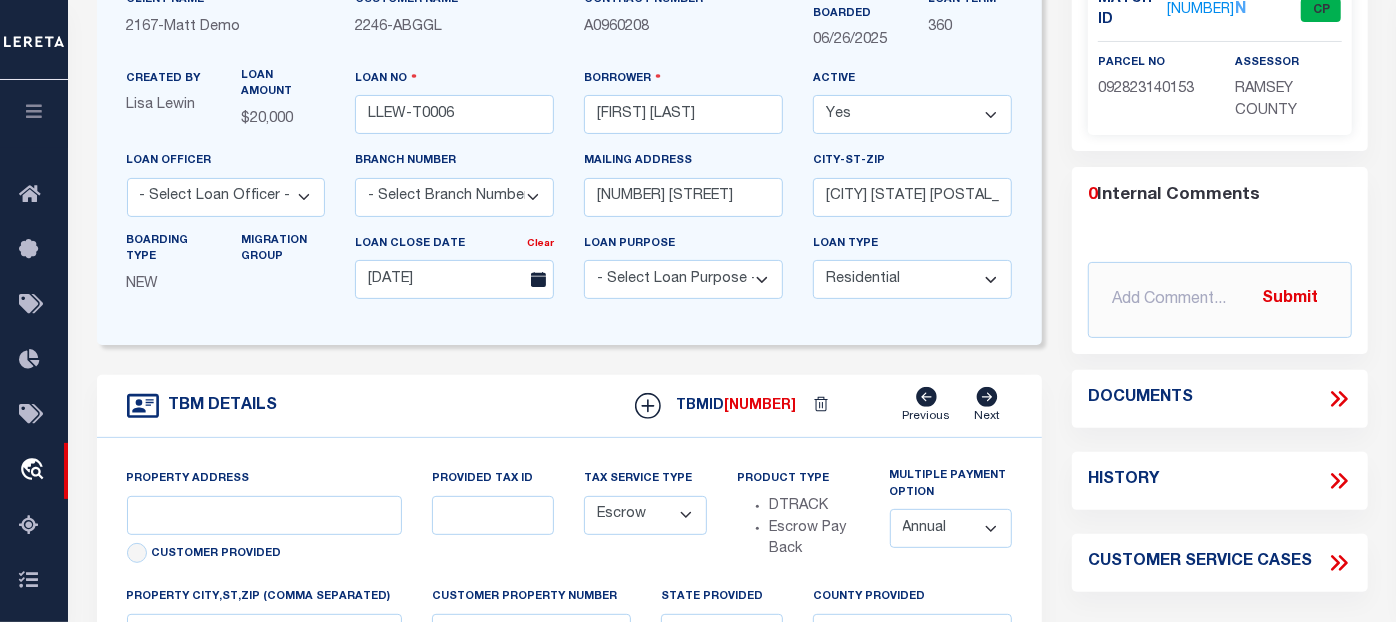 scroll, scrollTop: 266, scrollLeft: 0, axis: vertical 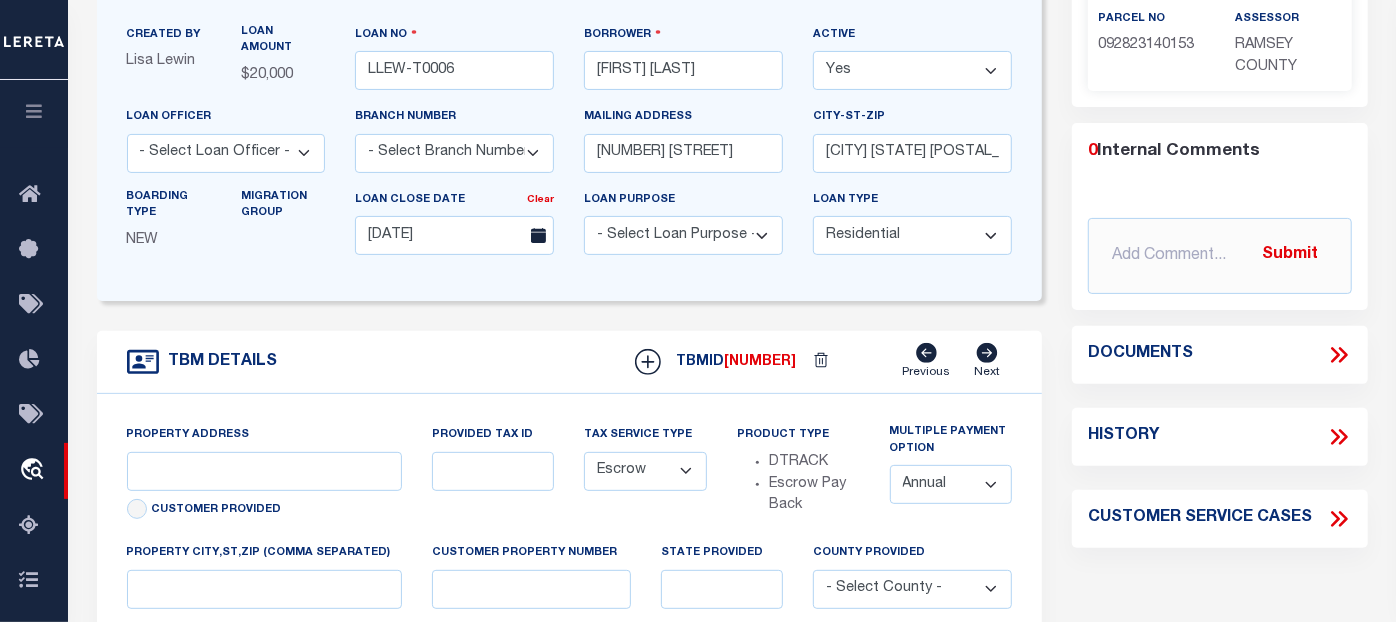 type on "[NUMBER] [STREET]" 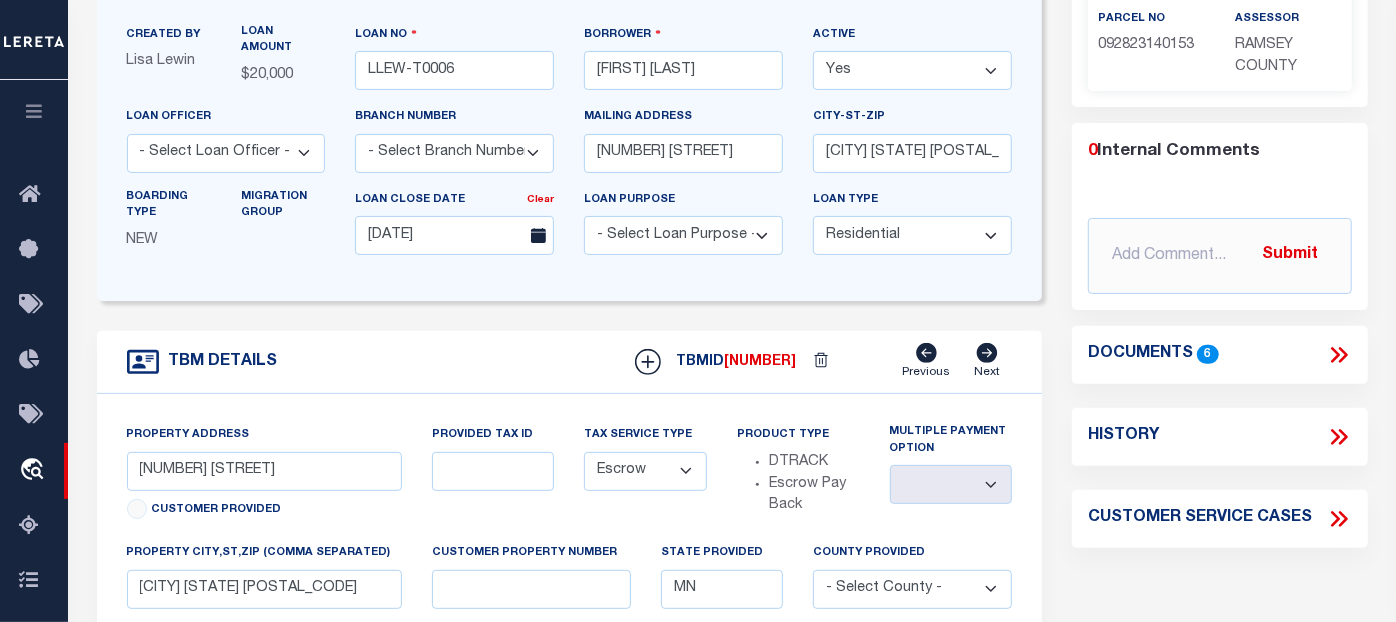 click 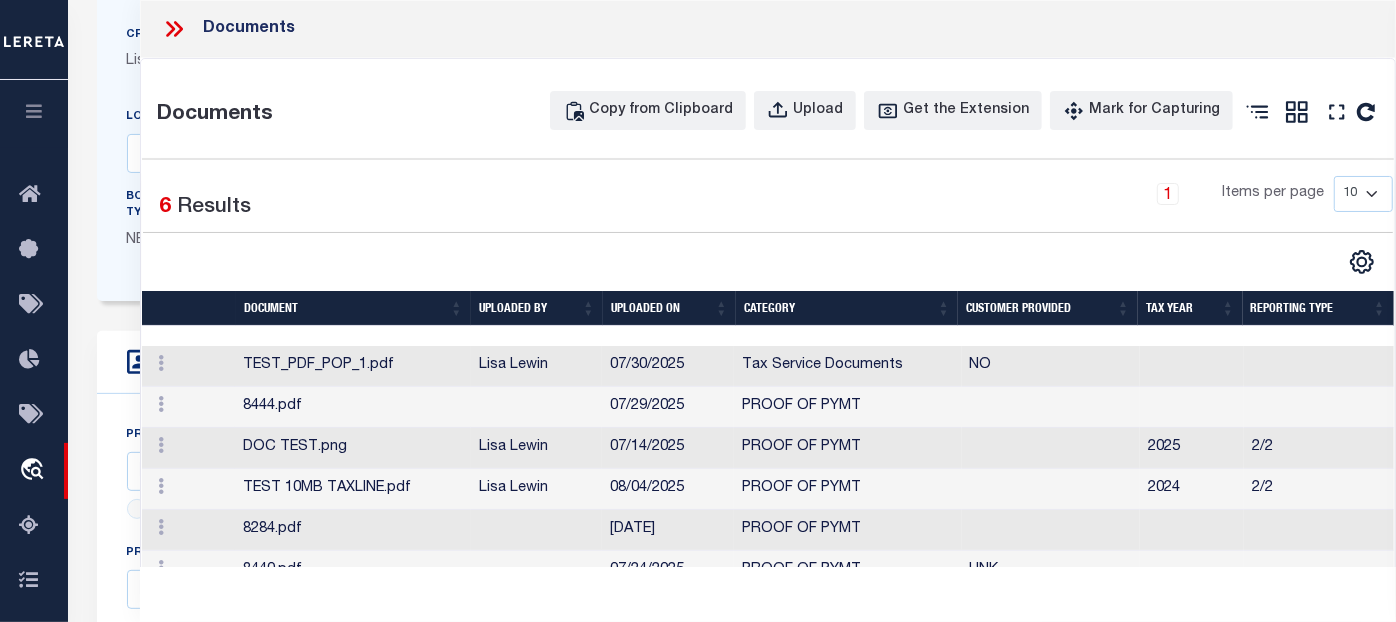 click on "1
Items per page   10 25 50 100" at bounding box center (928, 202) 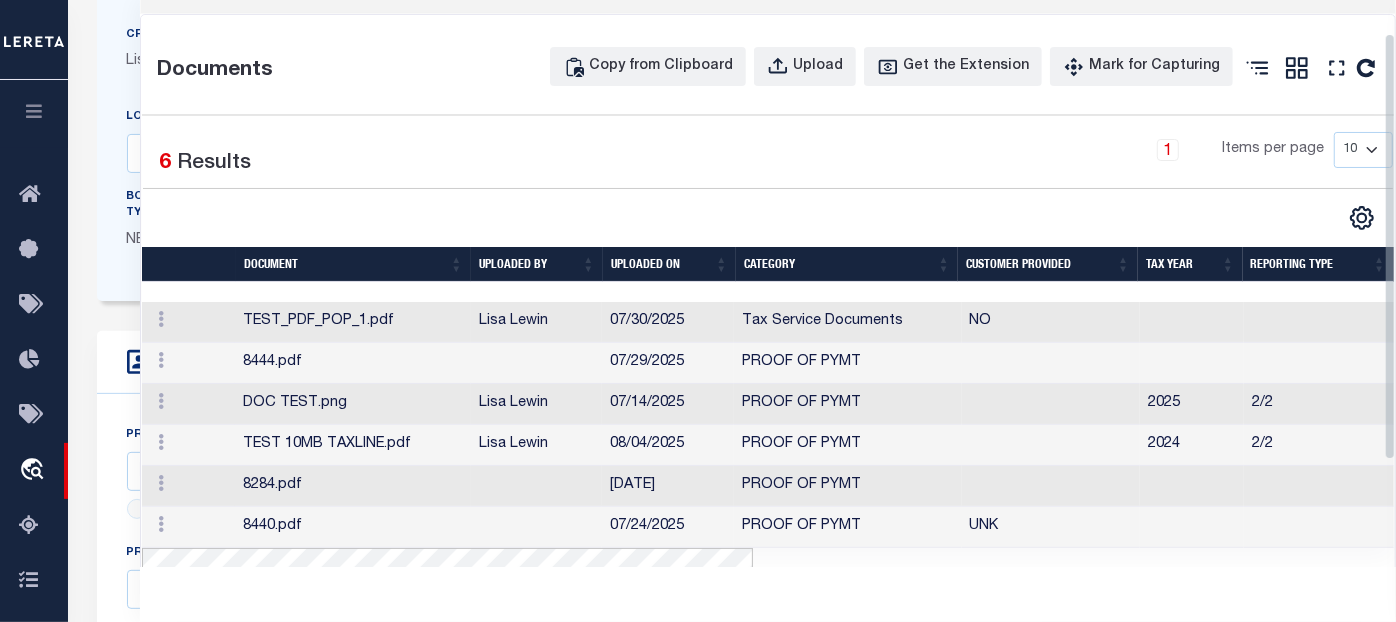 scroll, scrollTop: 88, scrollLeft: 0, axis: vertical 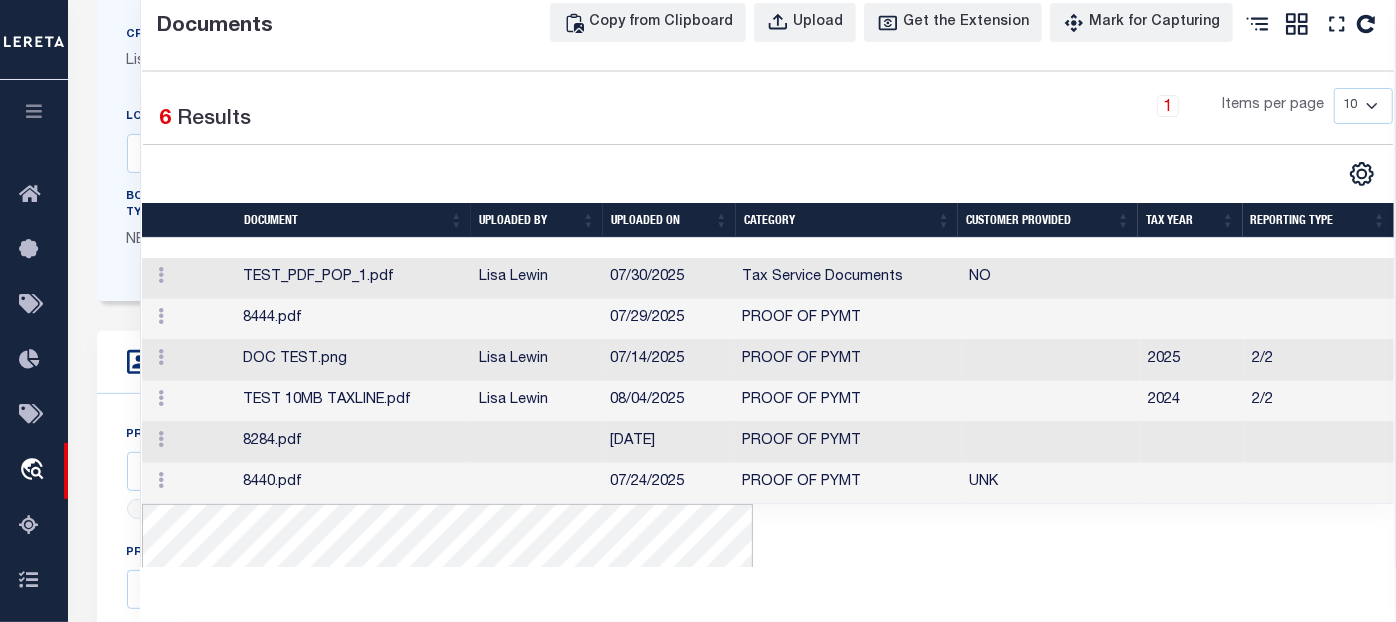 click on "TEST_PDF_POP_1.pdf" at bounding box center (353, 278) 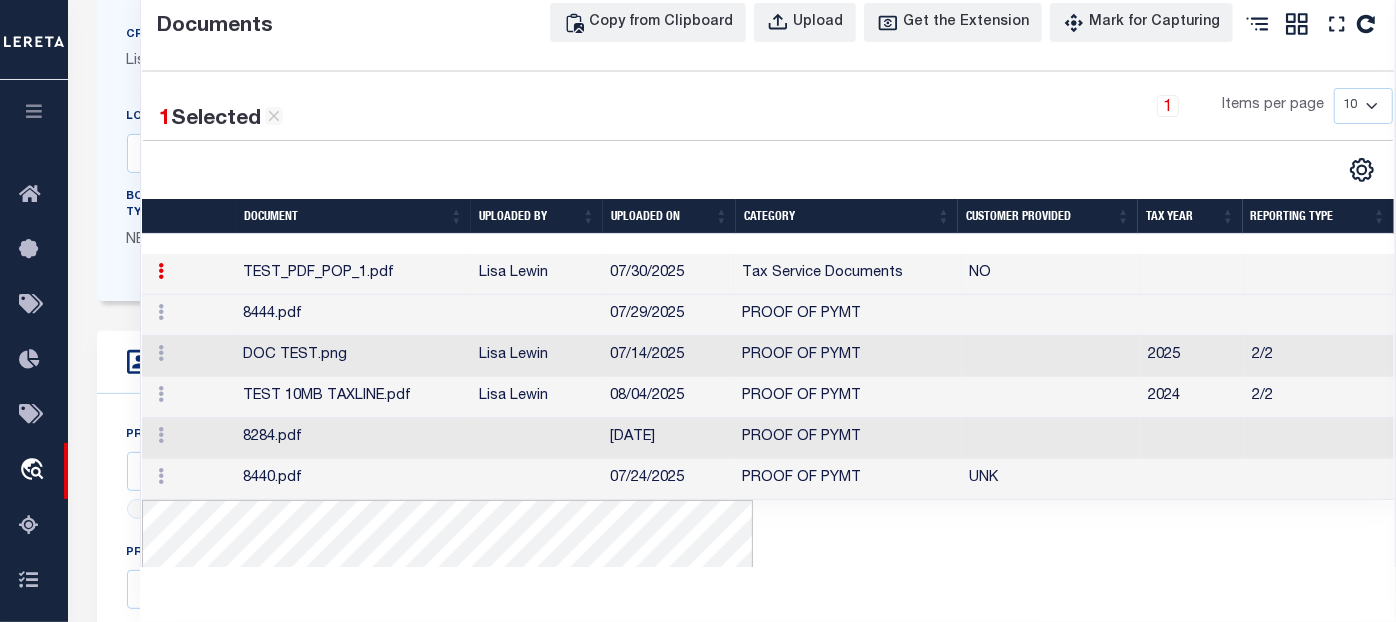 click on "8444.pdf" at bounding box center (353, 315) 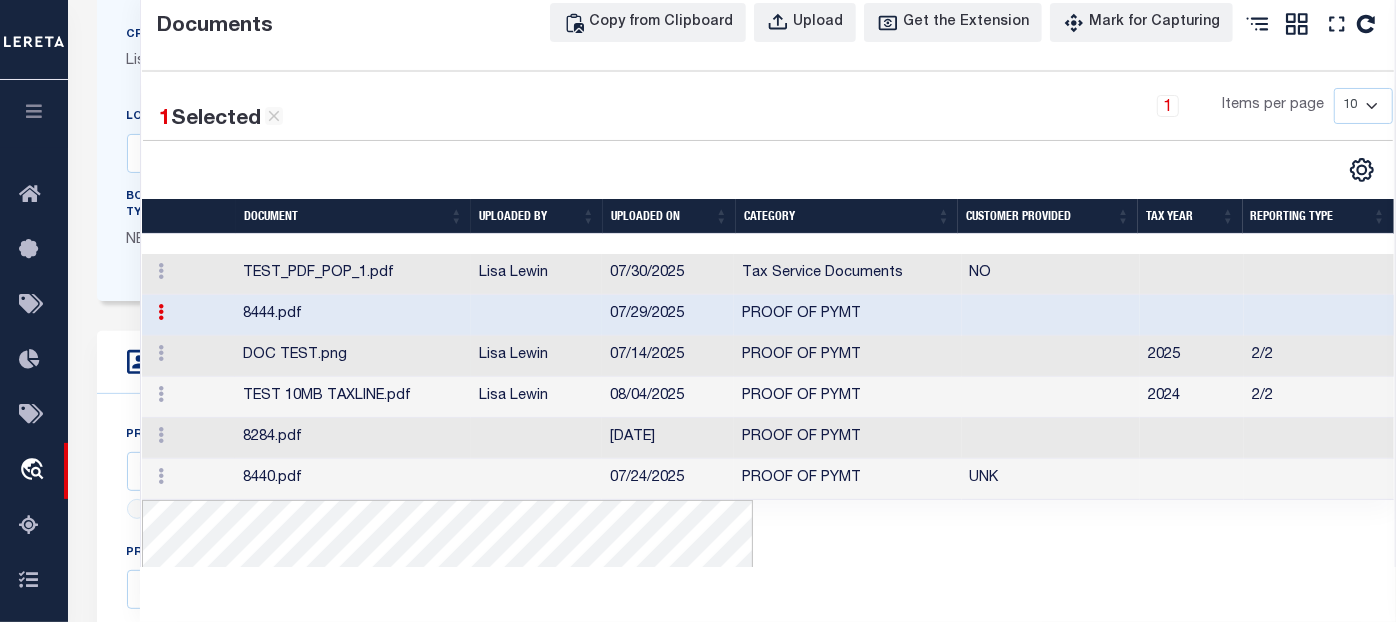 click on "DOC TEST.png" at bounding box center [353, 356] 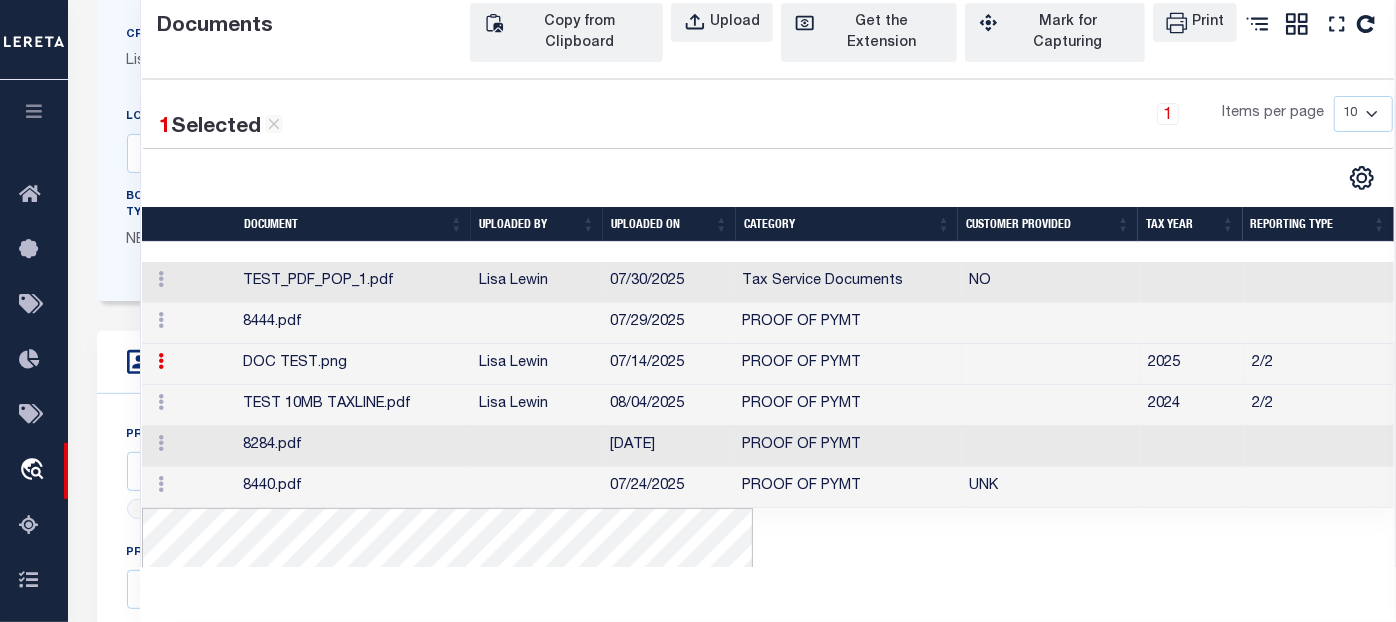 click on "TEST 10MB TAXLINE.pdf" at bounding box center (353, 405) 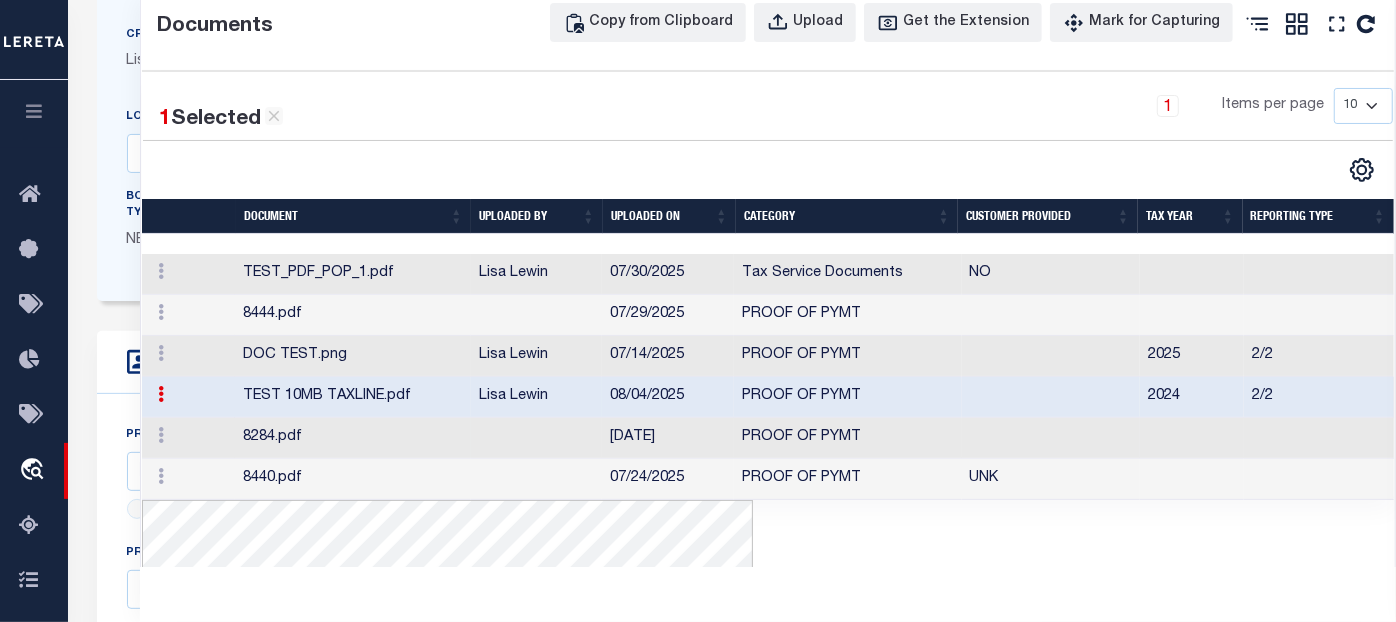 click on "8284.pdf" at bounding box center [353, 438] 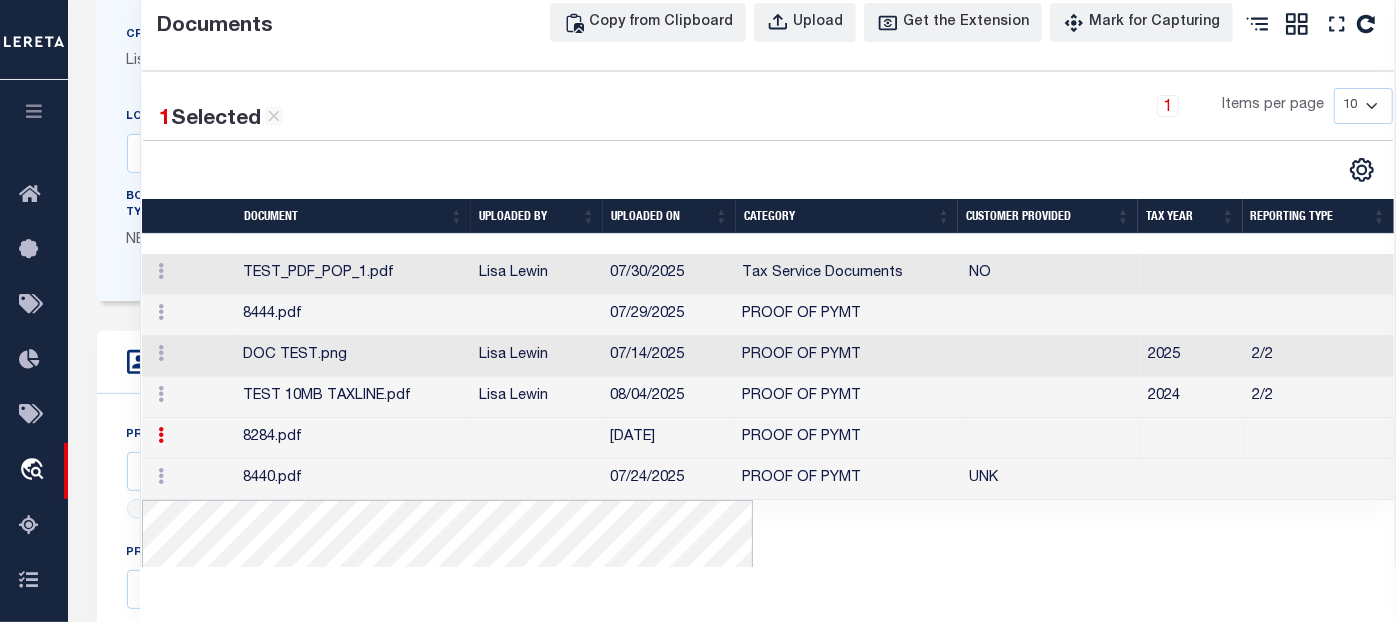 click on "8440.pdf" at bounding box center (353, 479) 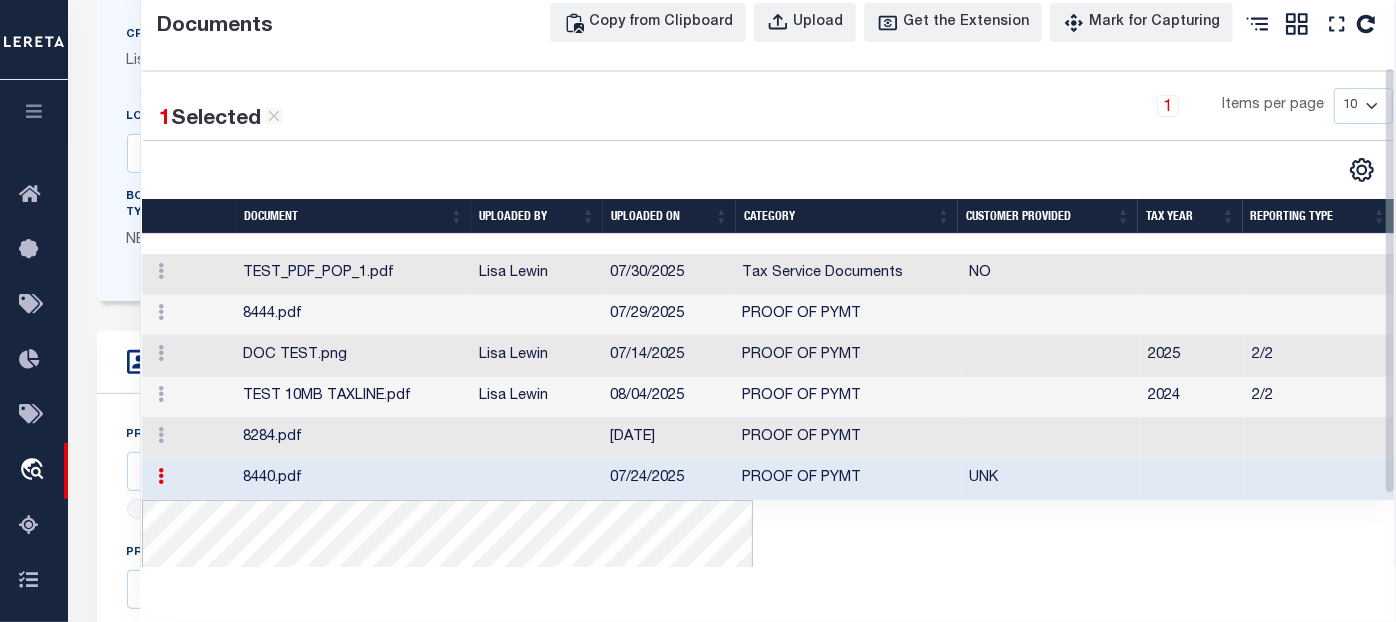 click on "TEST_PDF_POP_1.pdf" at bounding box center [353, 274] 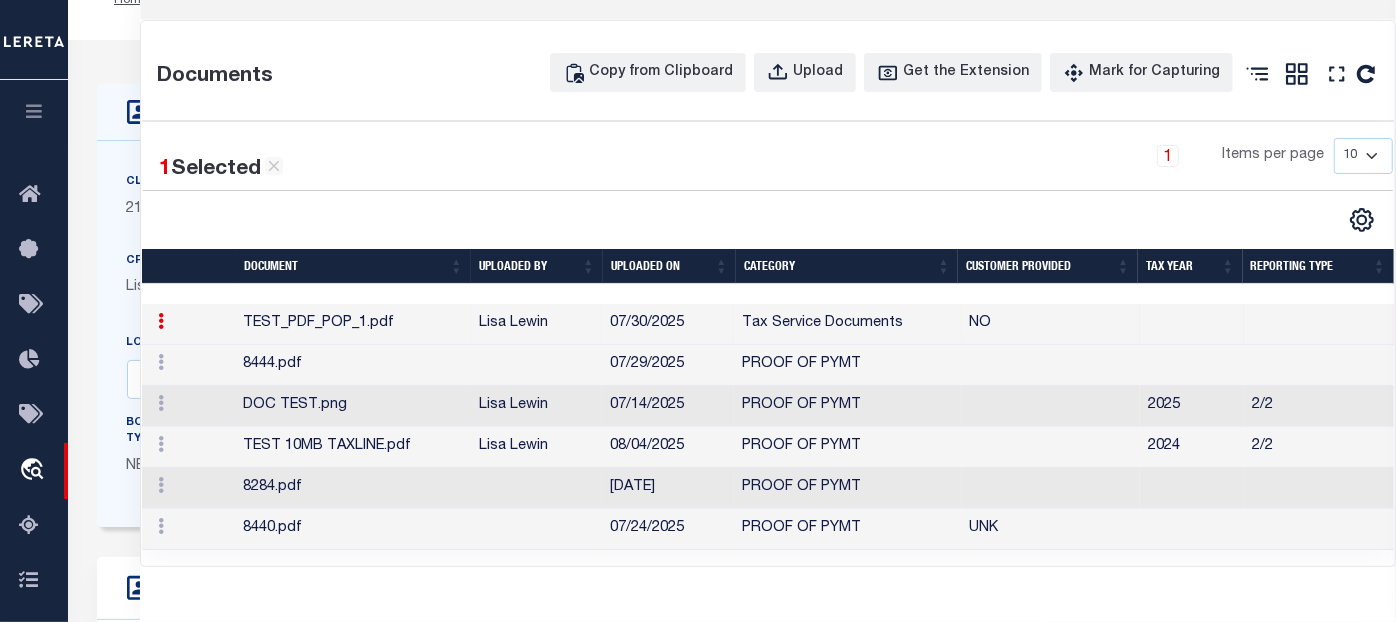 scroll, scrollTop: 81, scrollLeft: 0, axis: vertical 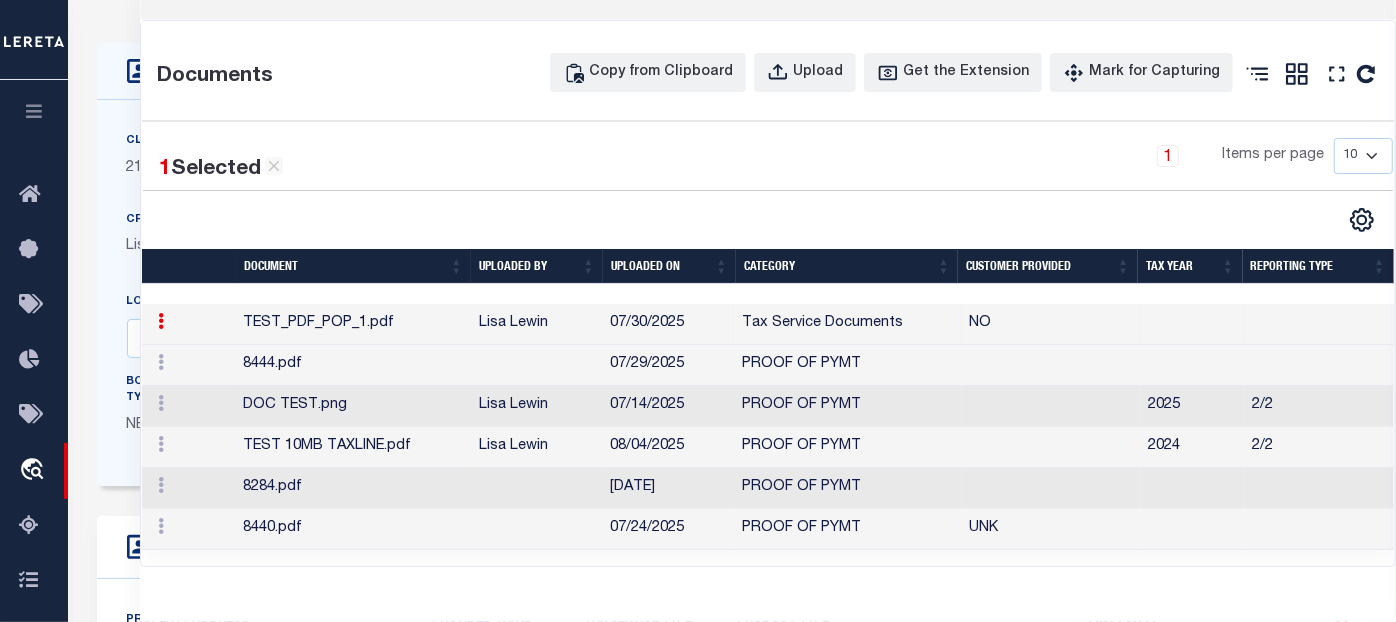 click on "8444.pdf" at bounding box center (353, 365) 